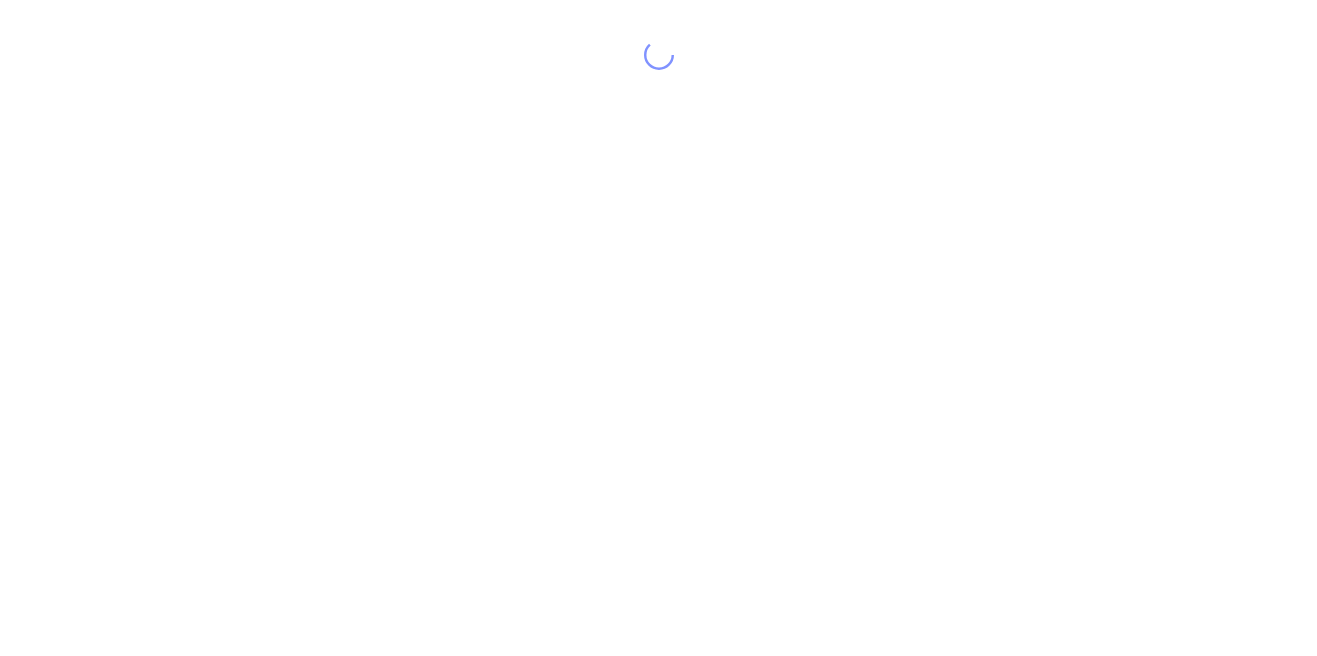 scroll, scrollTop: 0, scrollLeft: 0, axis: both 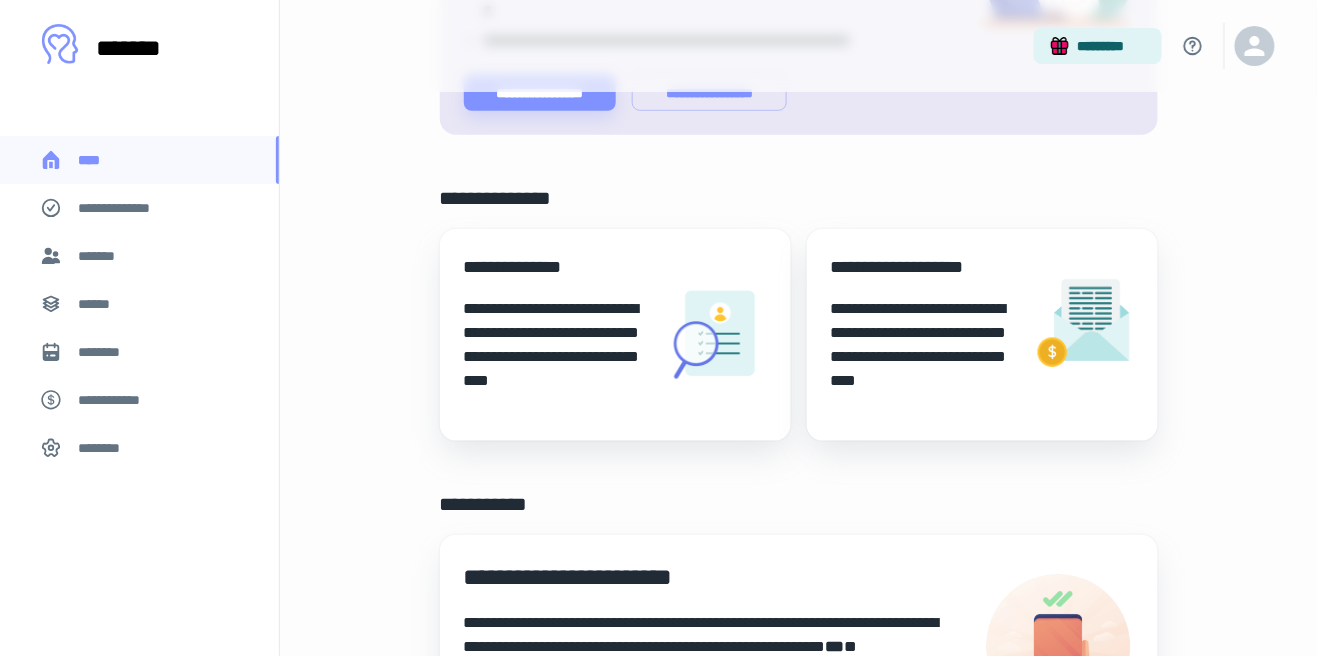 click on "*******" at bounding box center [100, 256] 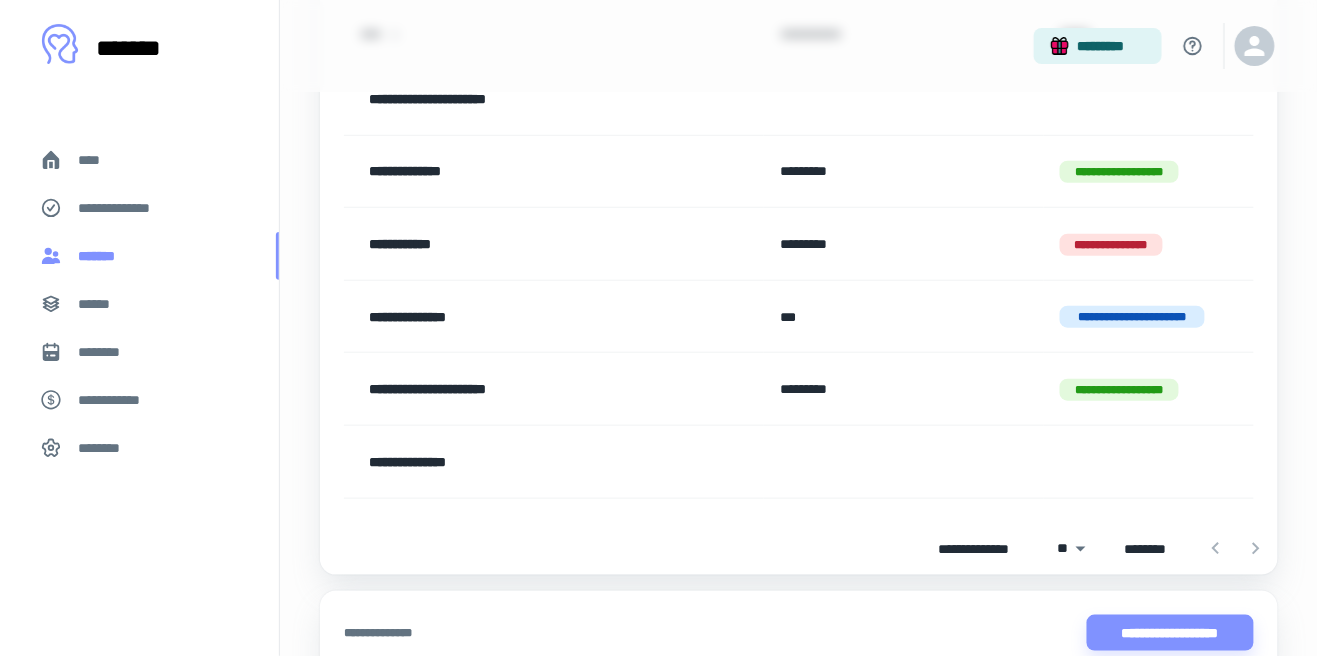 scroll, scrollTop: 308, scrollLeft: 0, axis: vertical 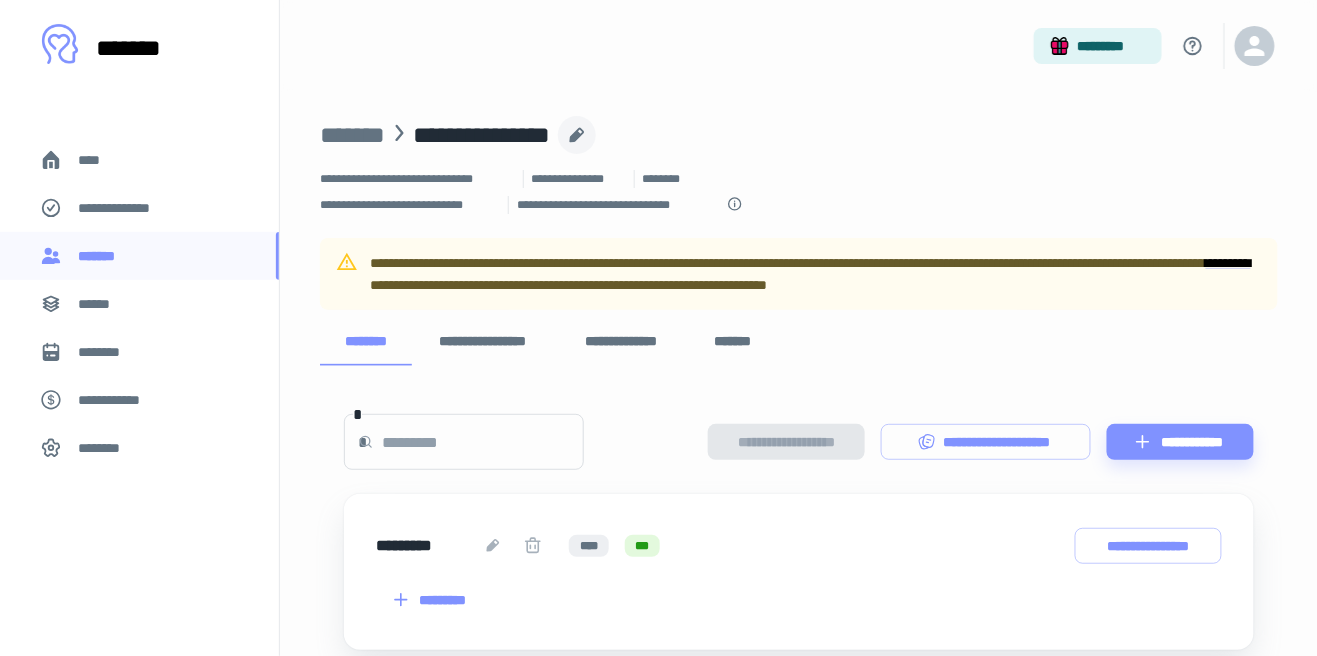 click 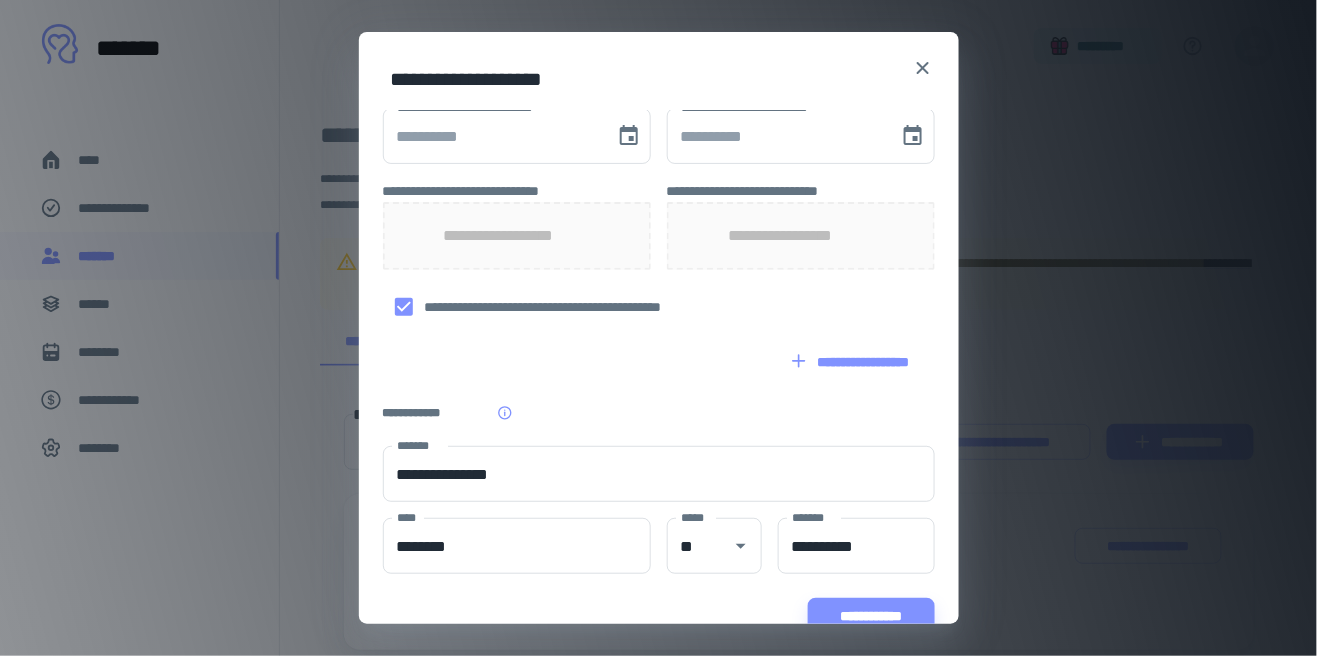 scroll, scrollTop: 534, scrollLeft: 0, axis: vertical 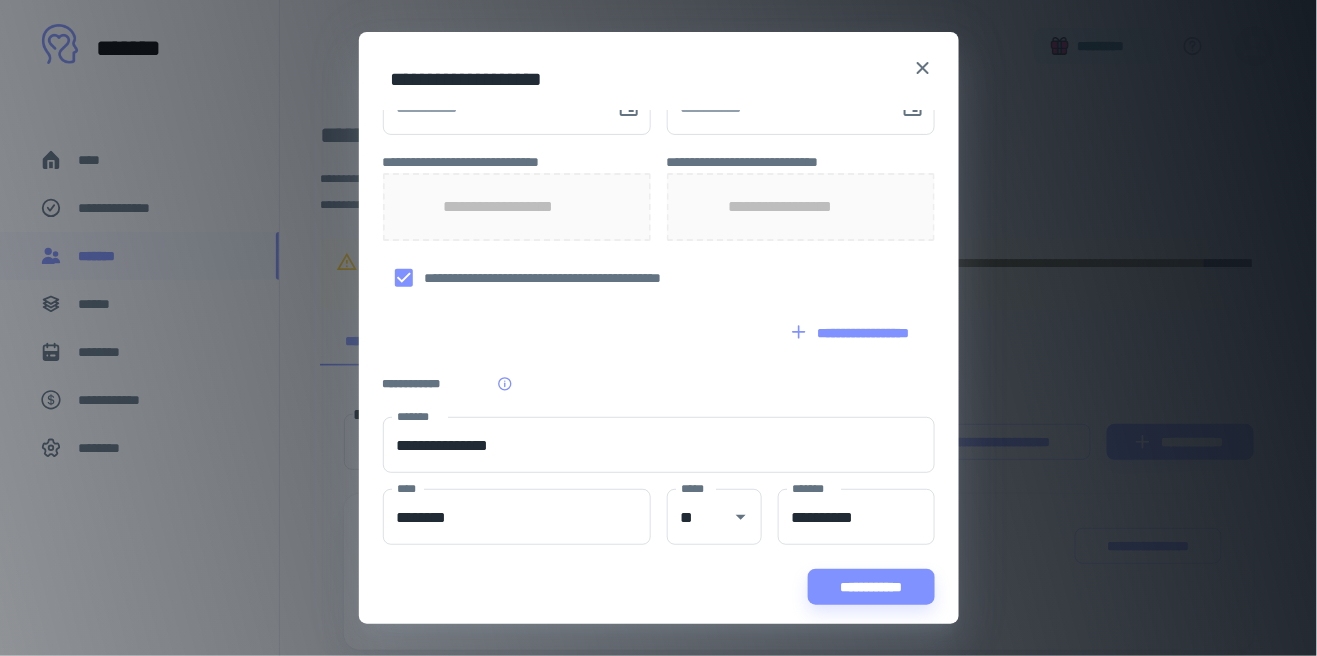 click on "**********" at bounding box center (658, 328) 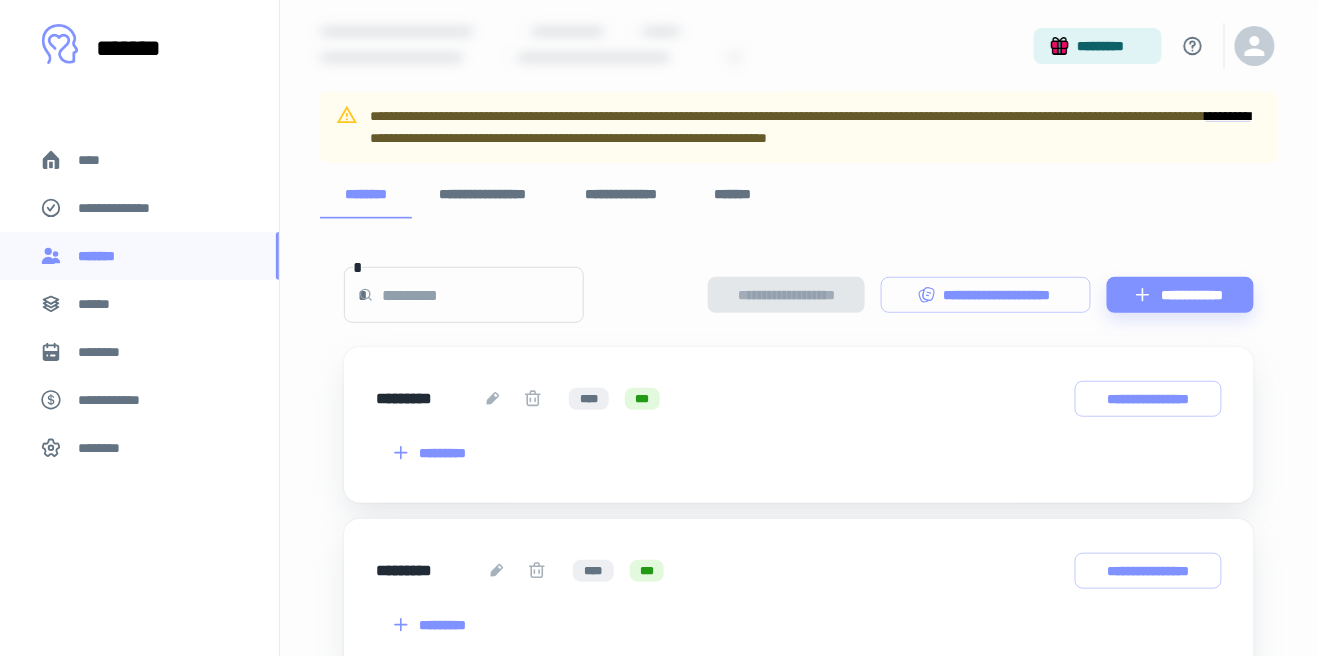 scroll, scrollTop: 0, scrollLeft: 0, axis: both 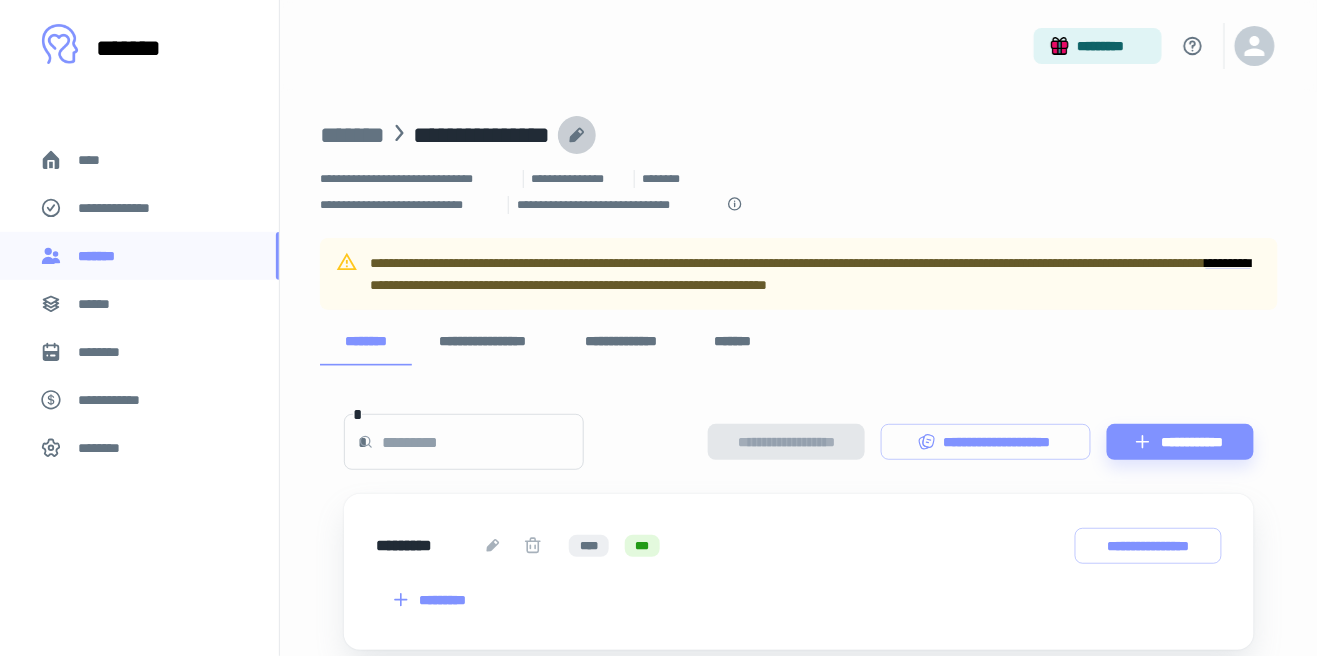 click 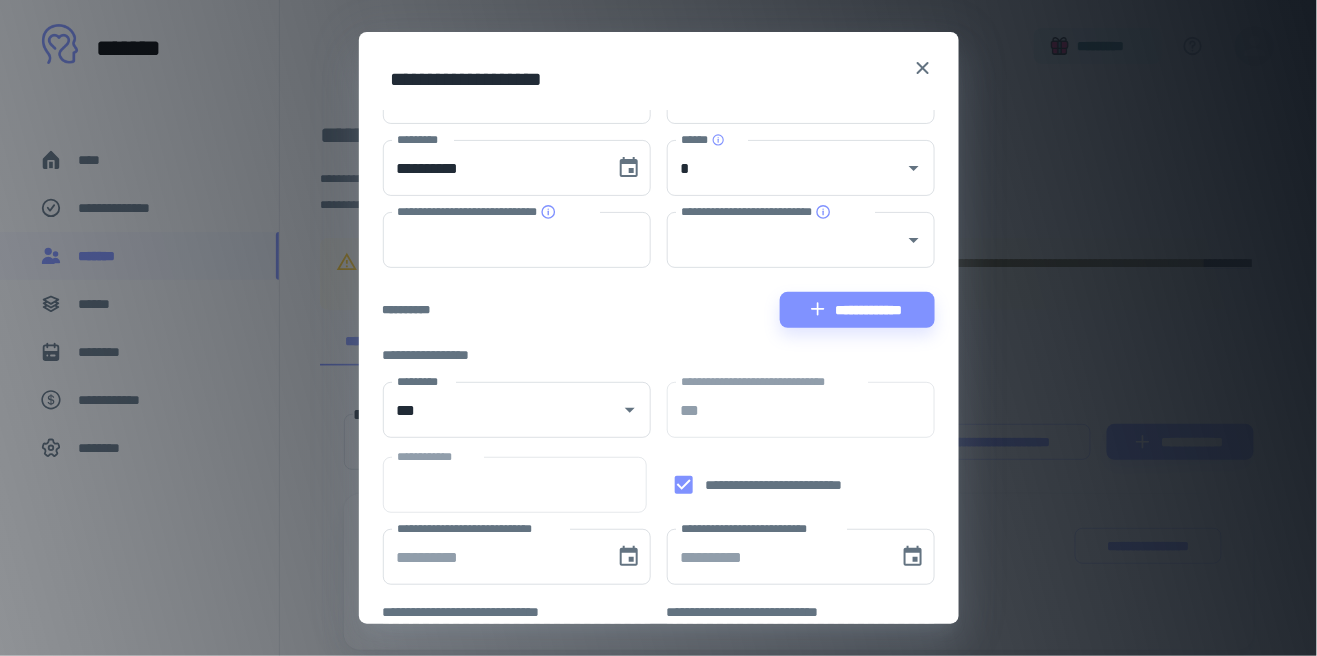 scroll, scrollTop: 87, scrollLeft: 0, axis: vertical 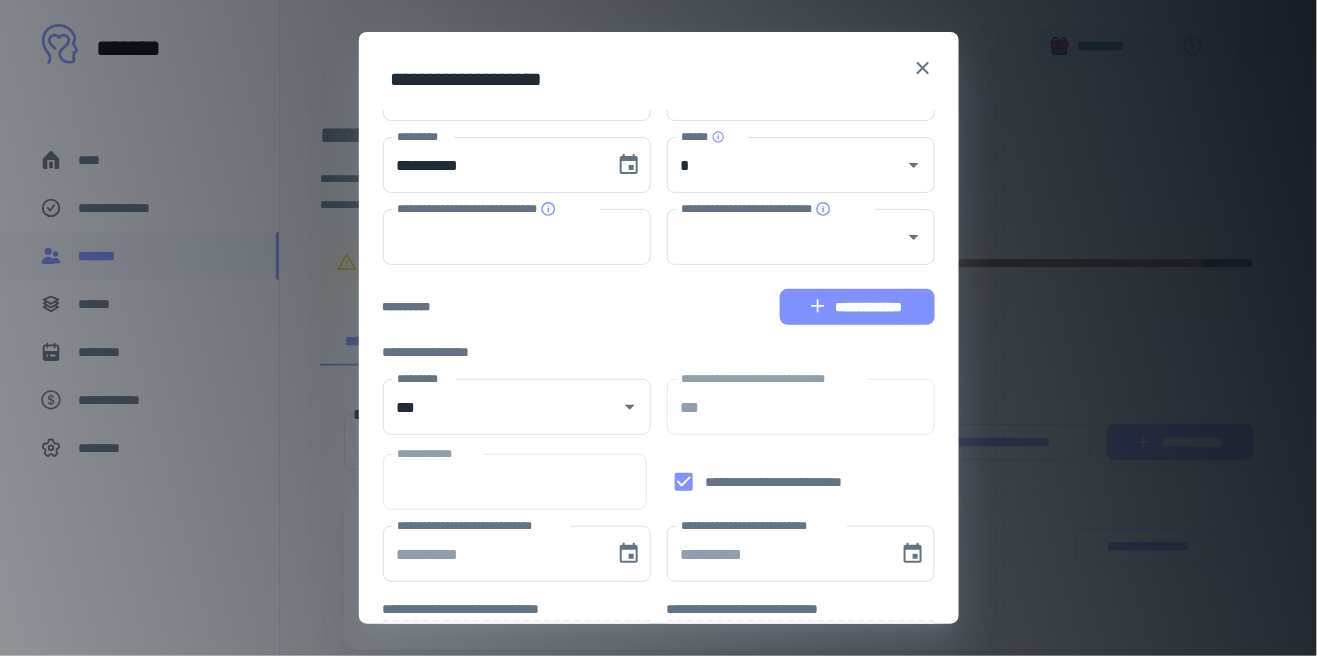 click on "**********" at bounding box center (857, 307) 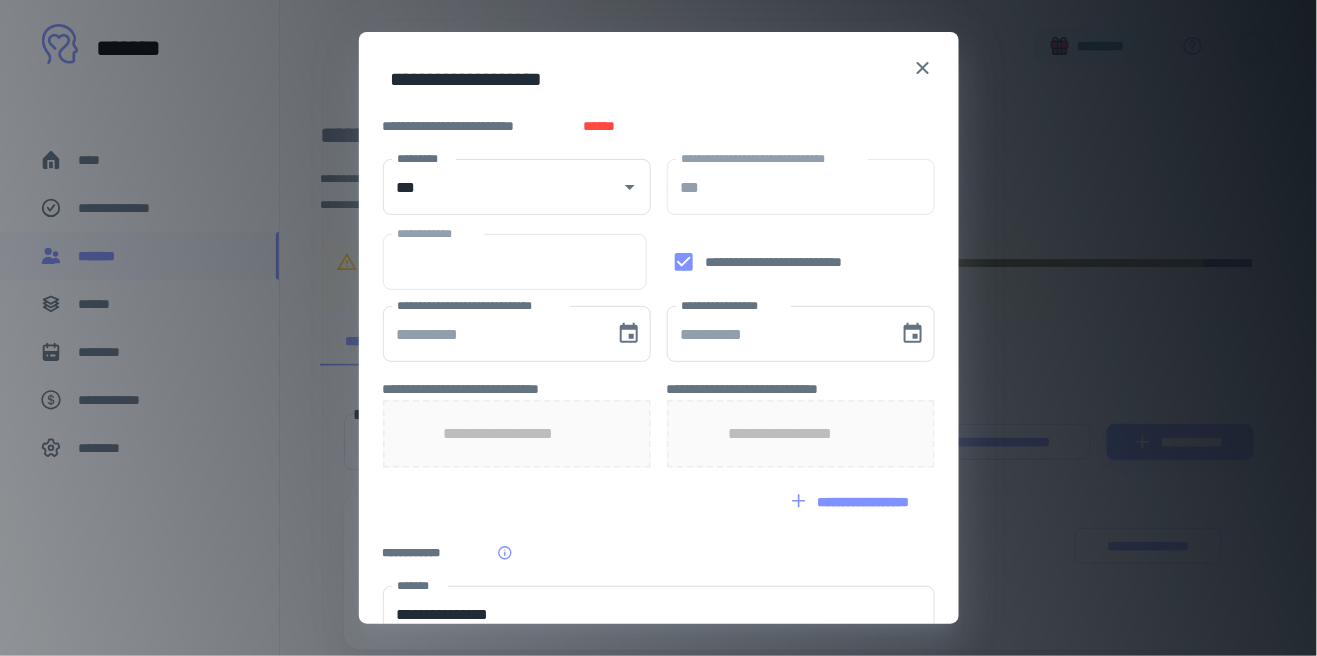 scroll, scrollTop: 832, scrollLeft: 0, axis: vertical 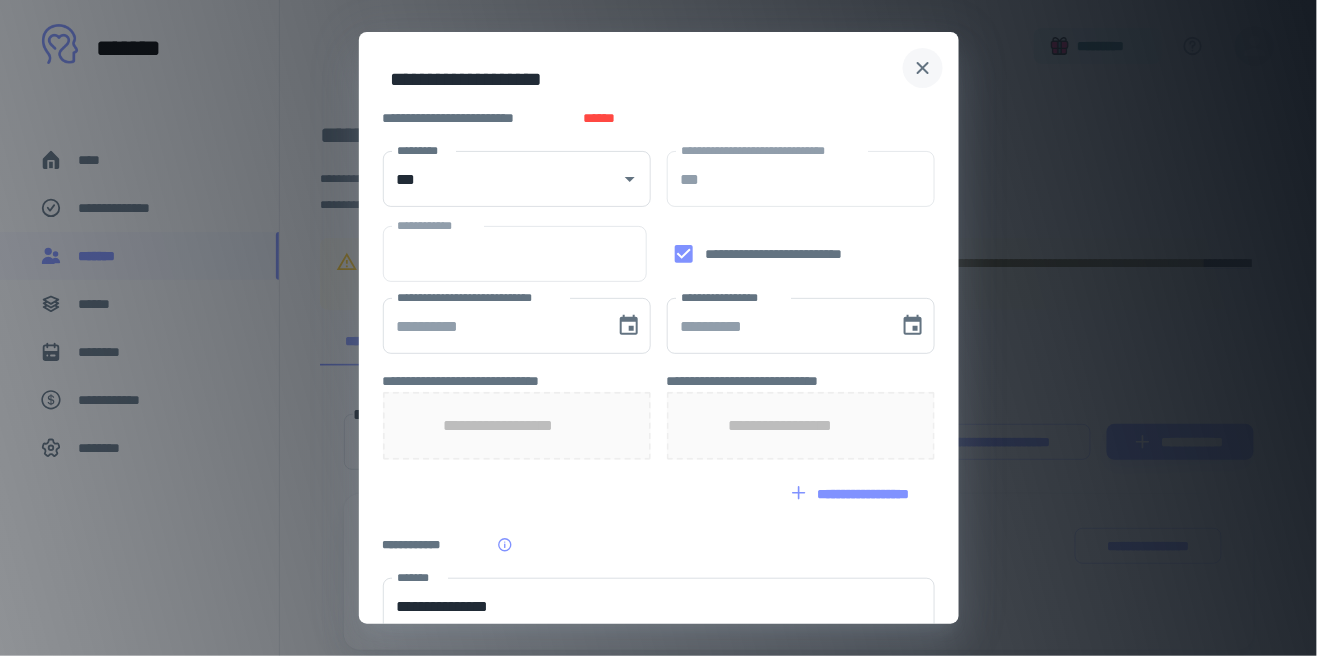 click 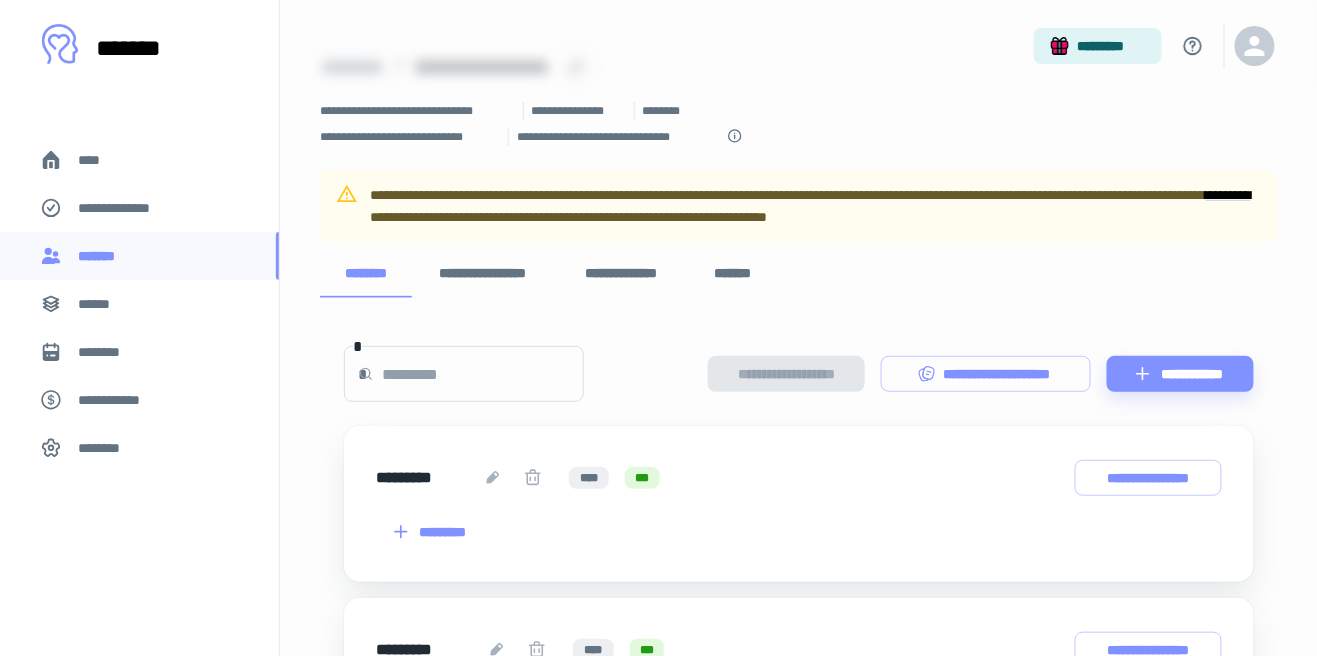 scroll, scrollTop: 0, scrollLeft: 0, axis: both 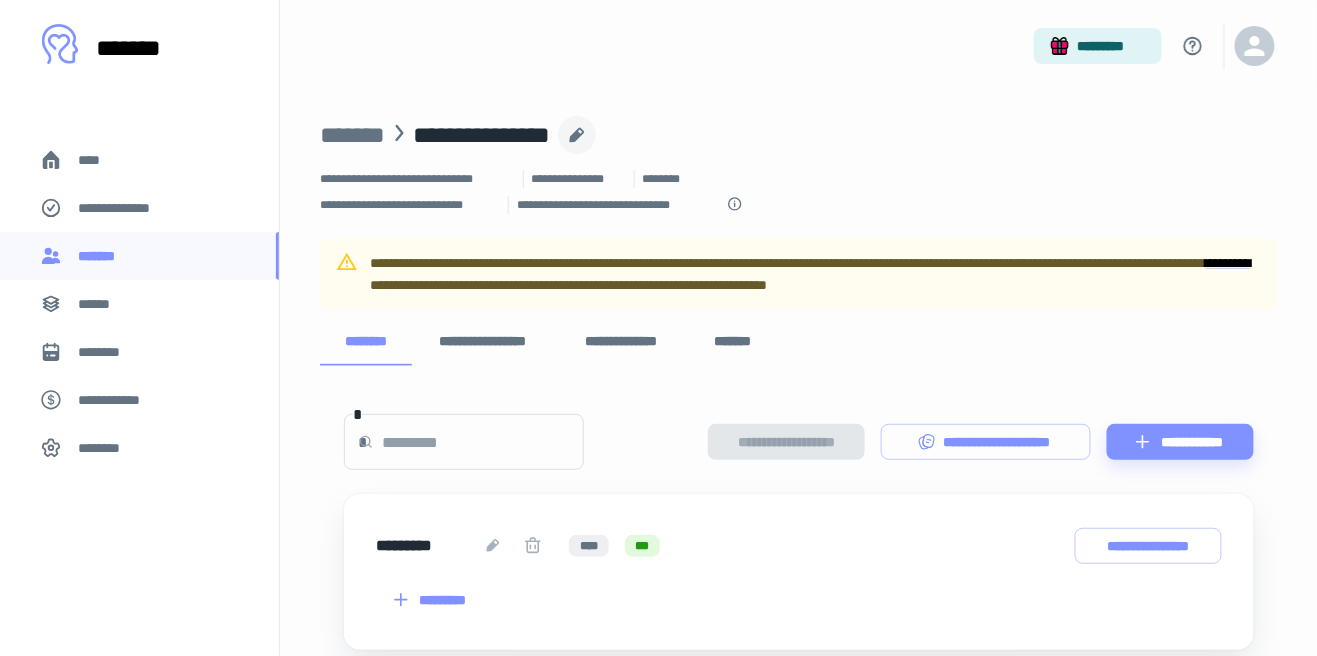 click on "**********" at bounding box center (483, 342) 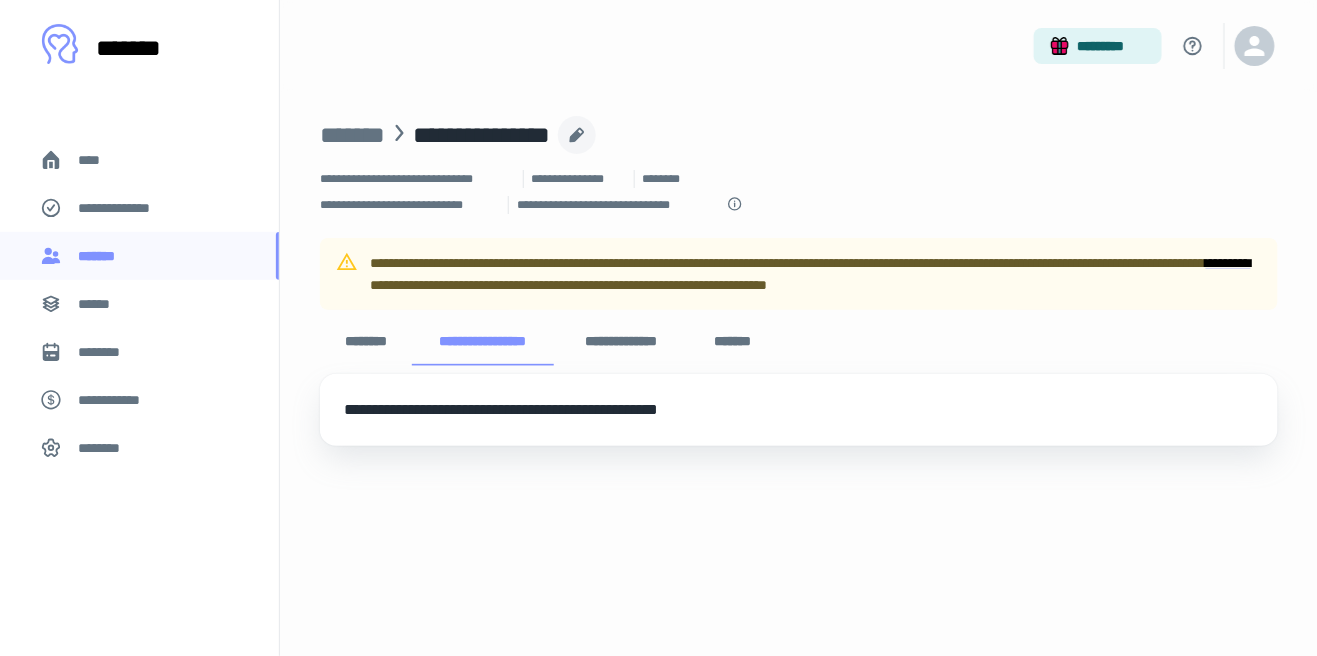 click on "**********" at bounding box center (621, 342) 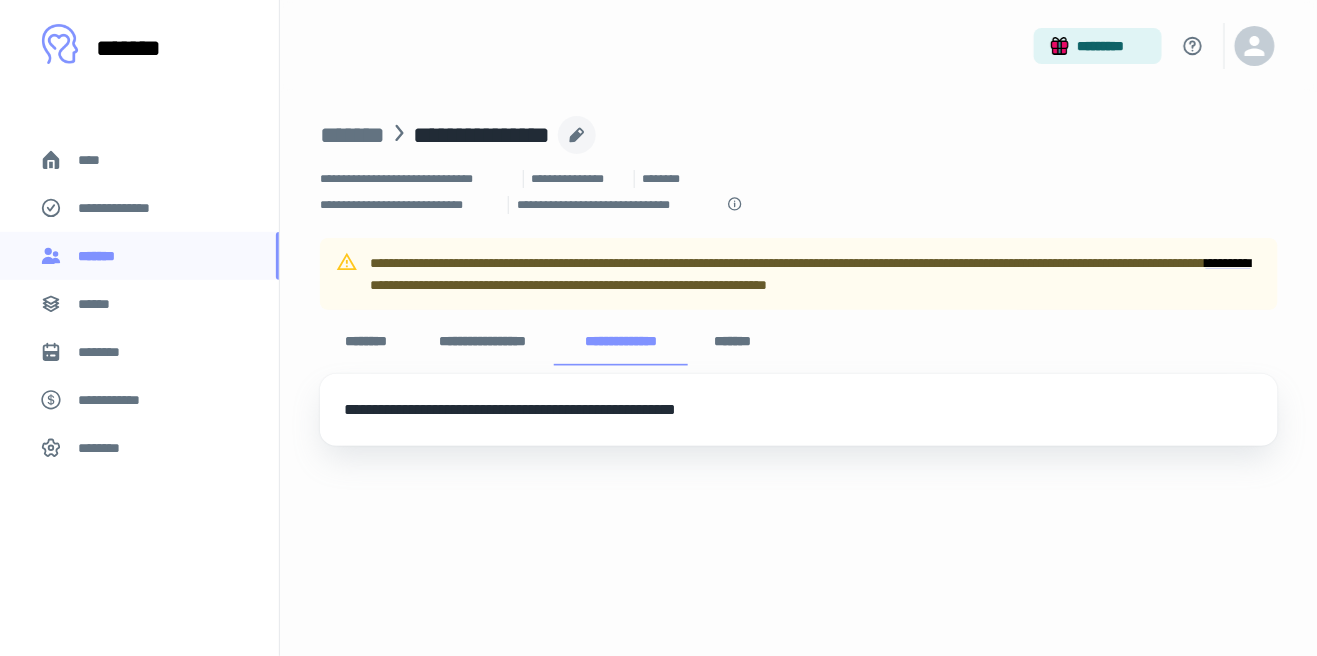 click on "*******" at bounding box center [733, 342] 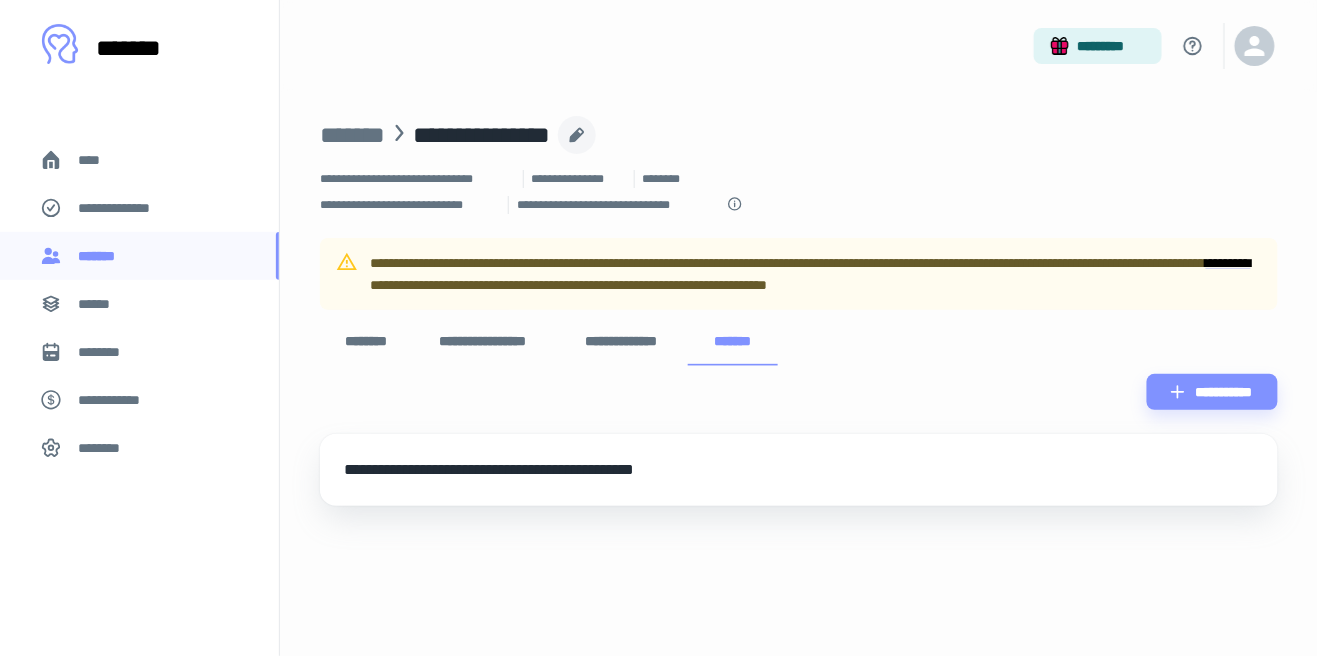 click on "********" at bounding box center [366, 342] 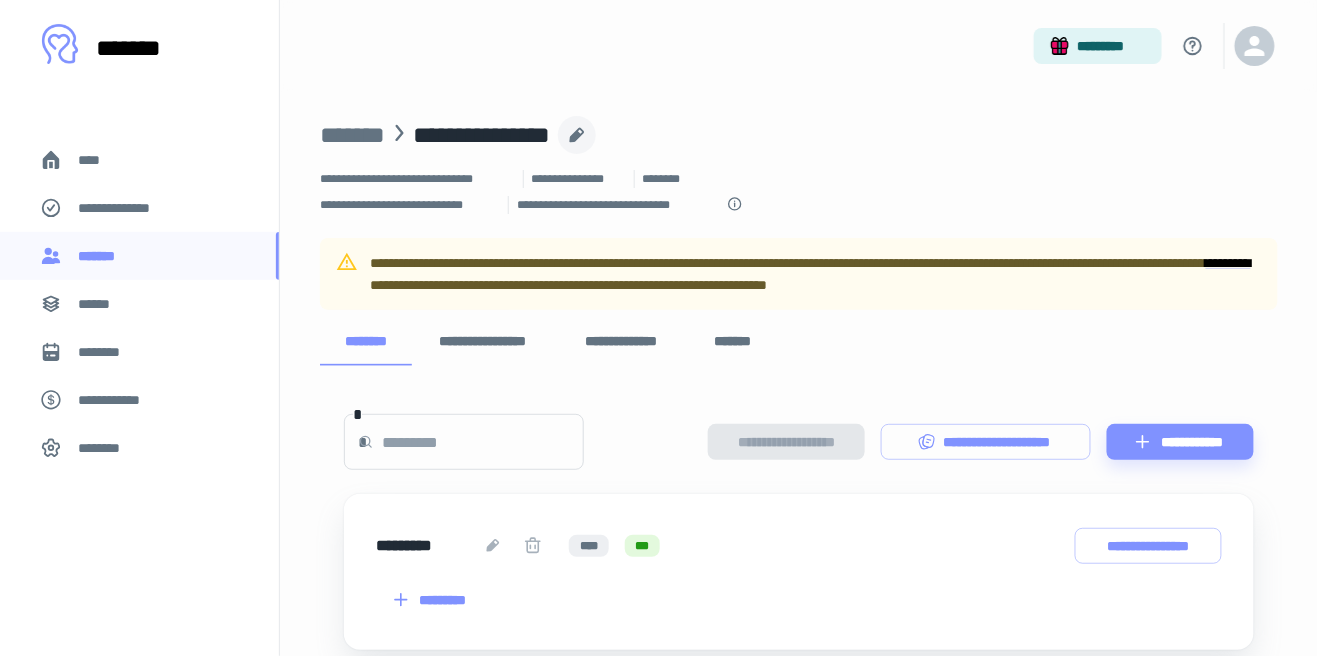 click on "**********" at bounding box center [481, 135] 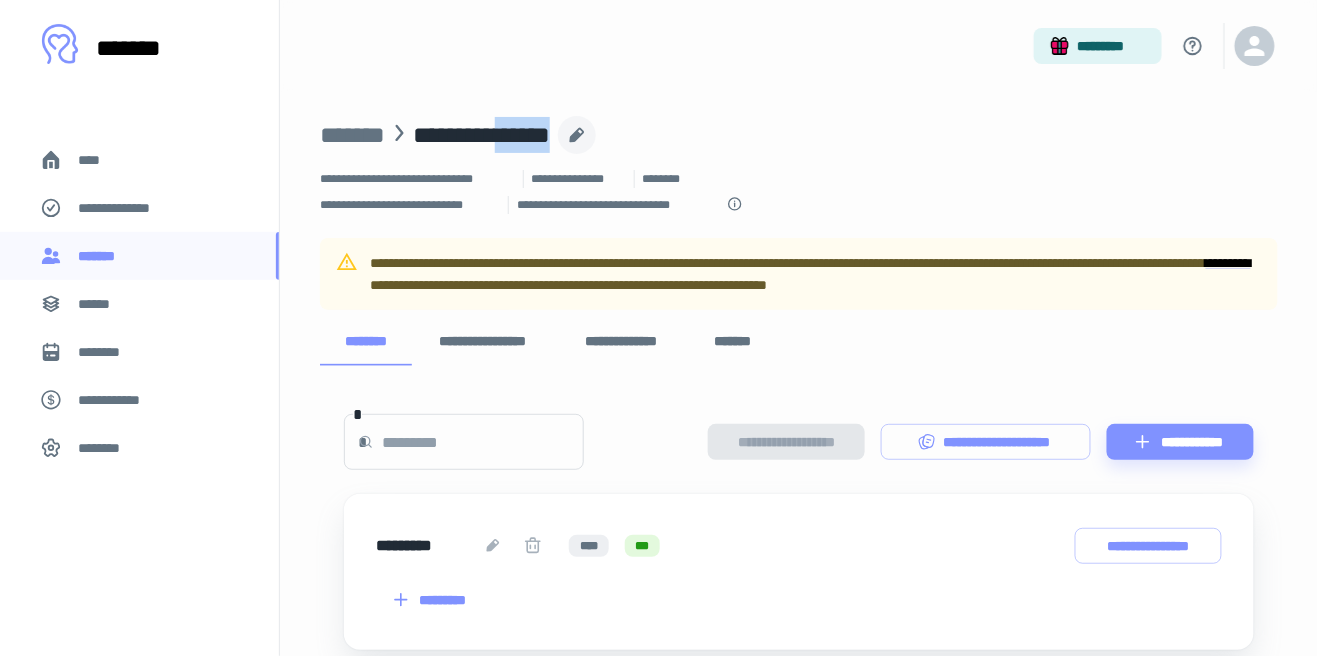 click on "**********" at bounding box center [481, 135] 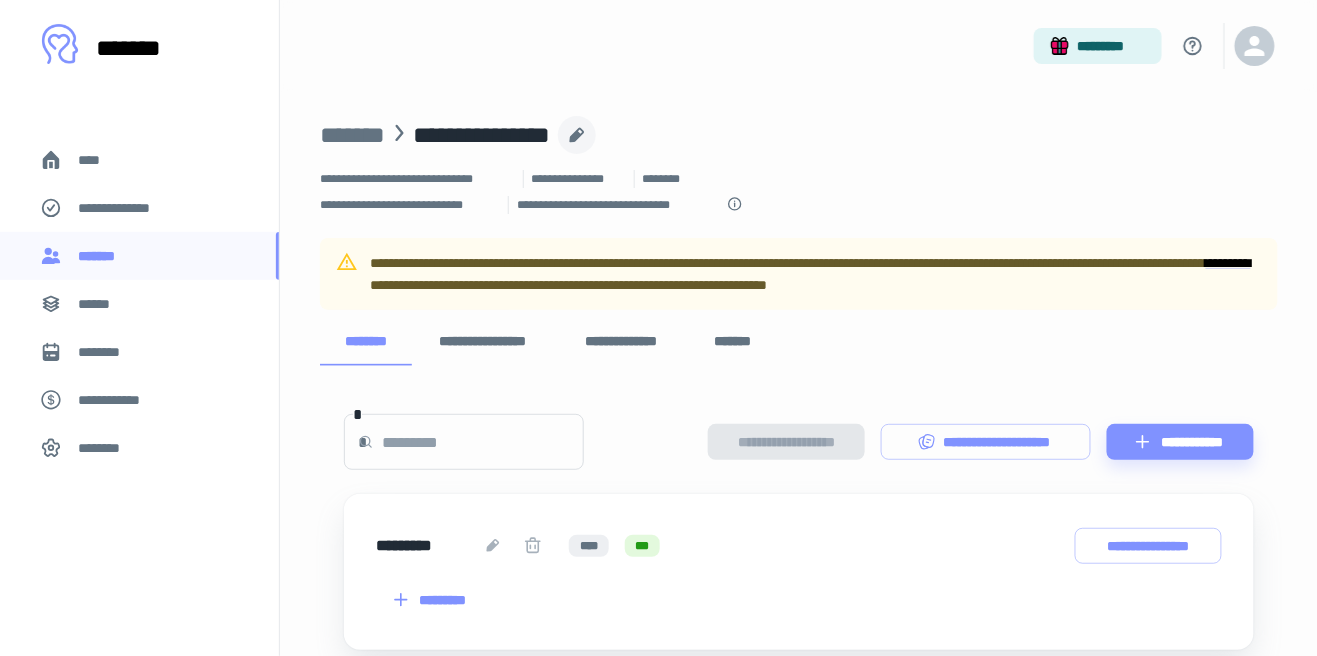 click on "**********" at bounding box center (481, 135) 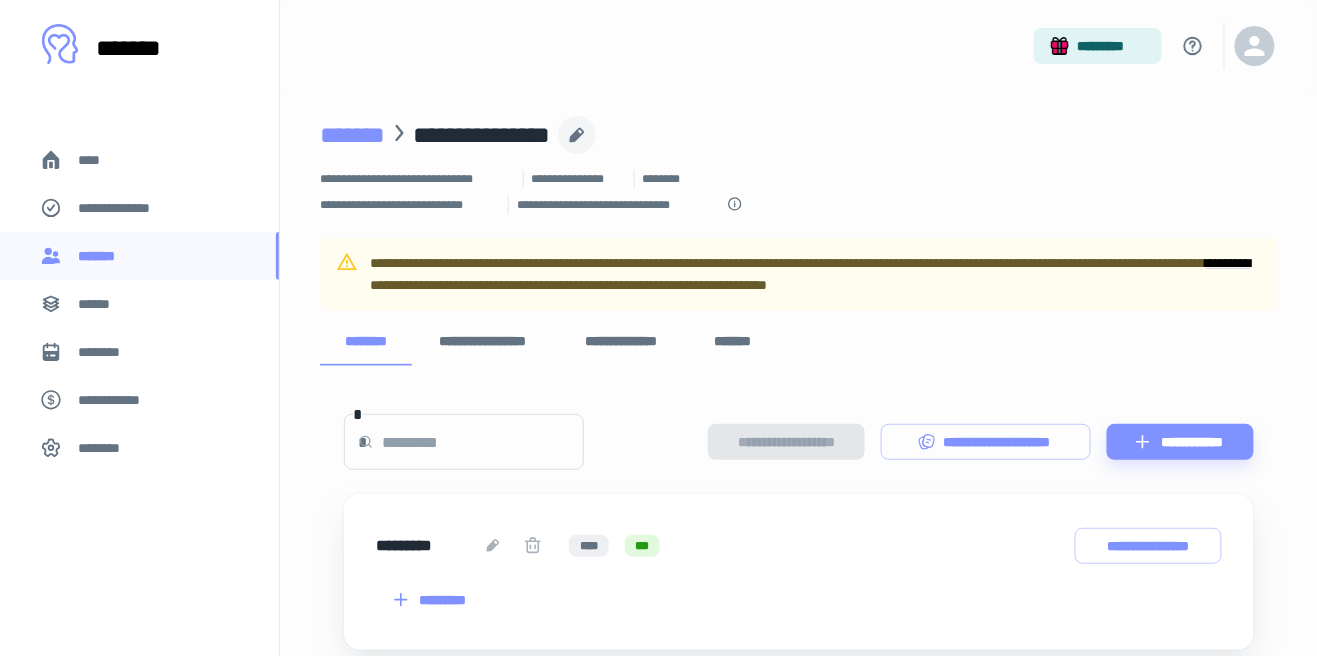 click on "*******" at bounding box center (352, 135) 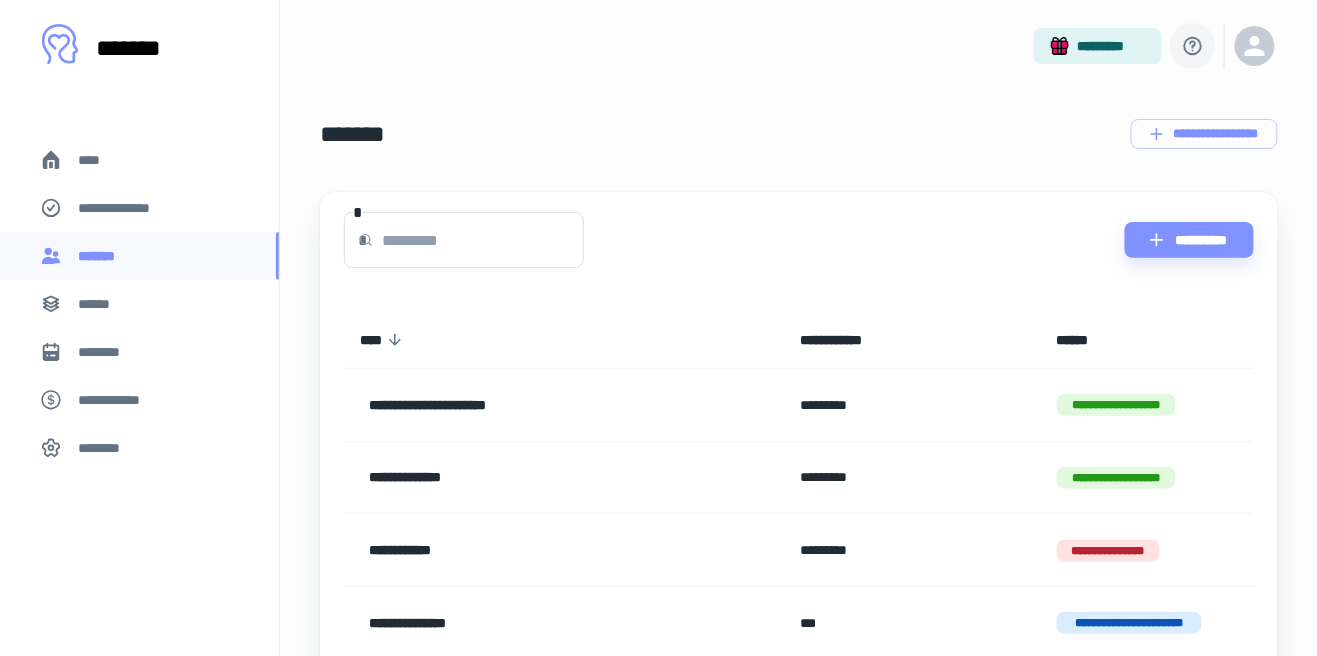 click 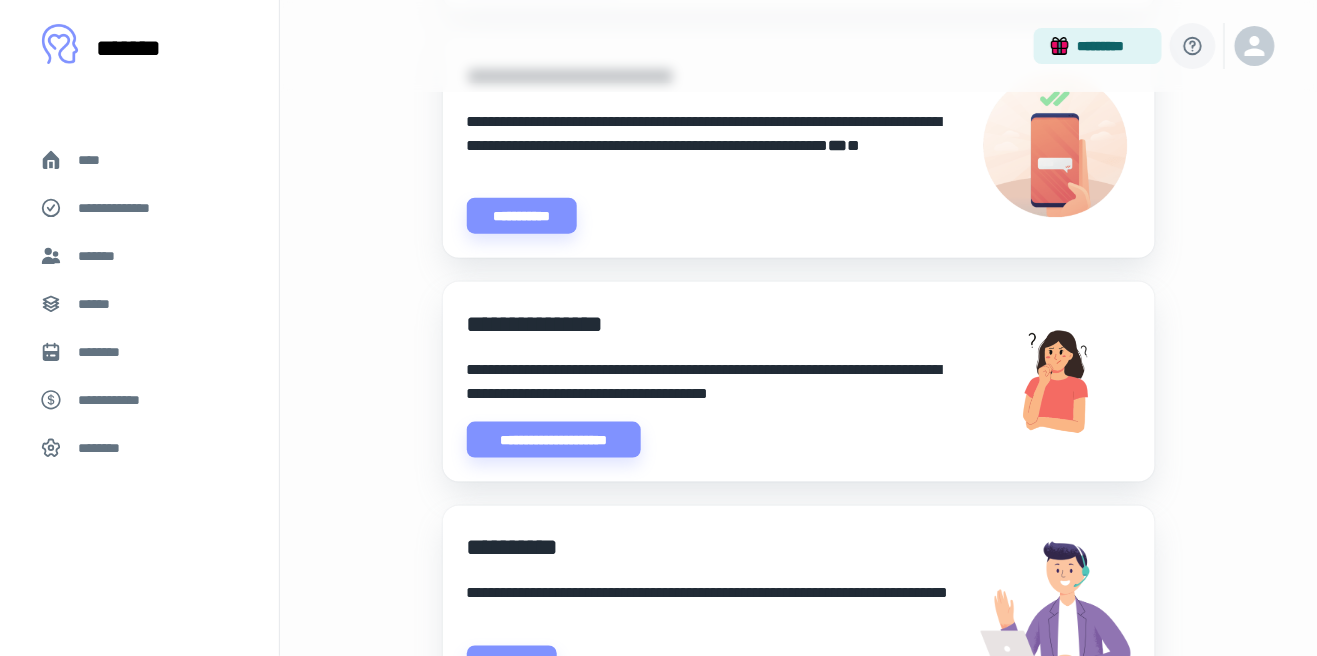 scroll, scrollTop: 537, scrollLeft: 0, axis: vertical 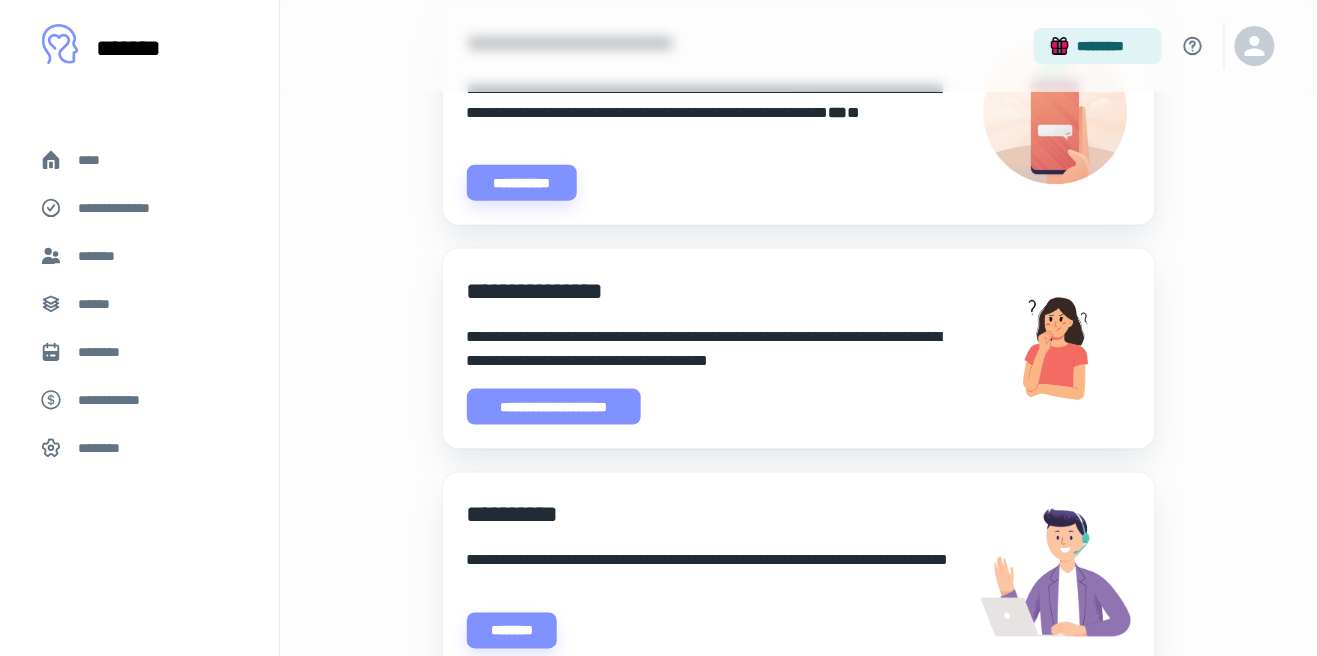 click on "**********" at bounding box center [554, 407] 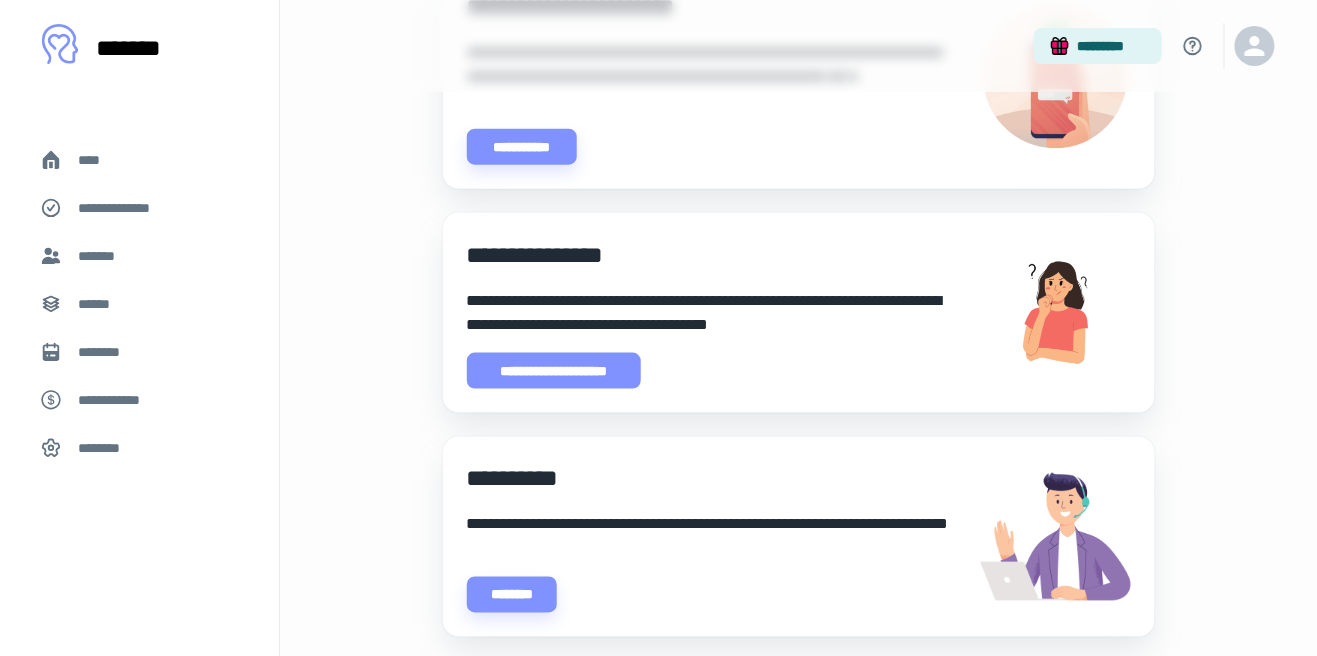 scroll, scrollTop: 629, scrollLeft: 0, axis: vertical 